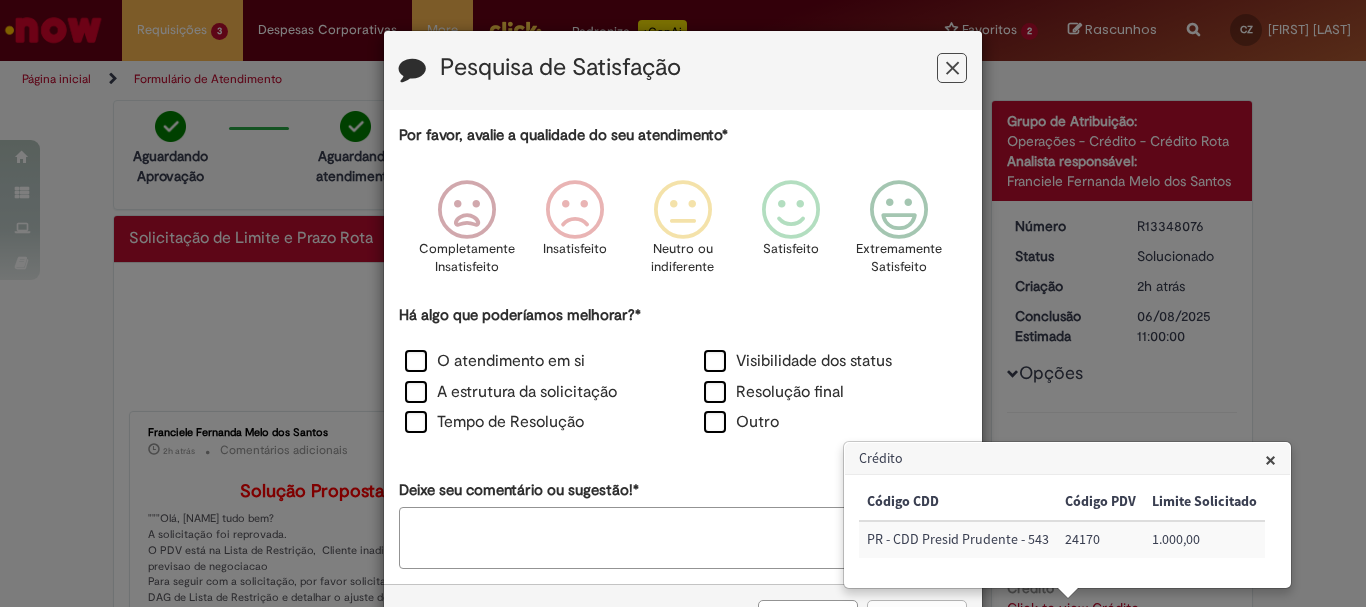 scroll, scrollTop: 0, scrollLeft: 0, axis: both 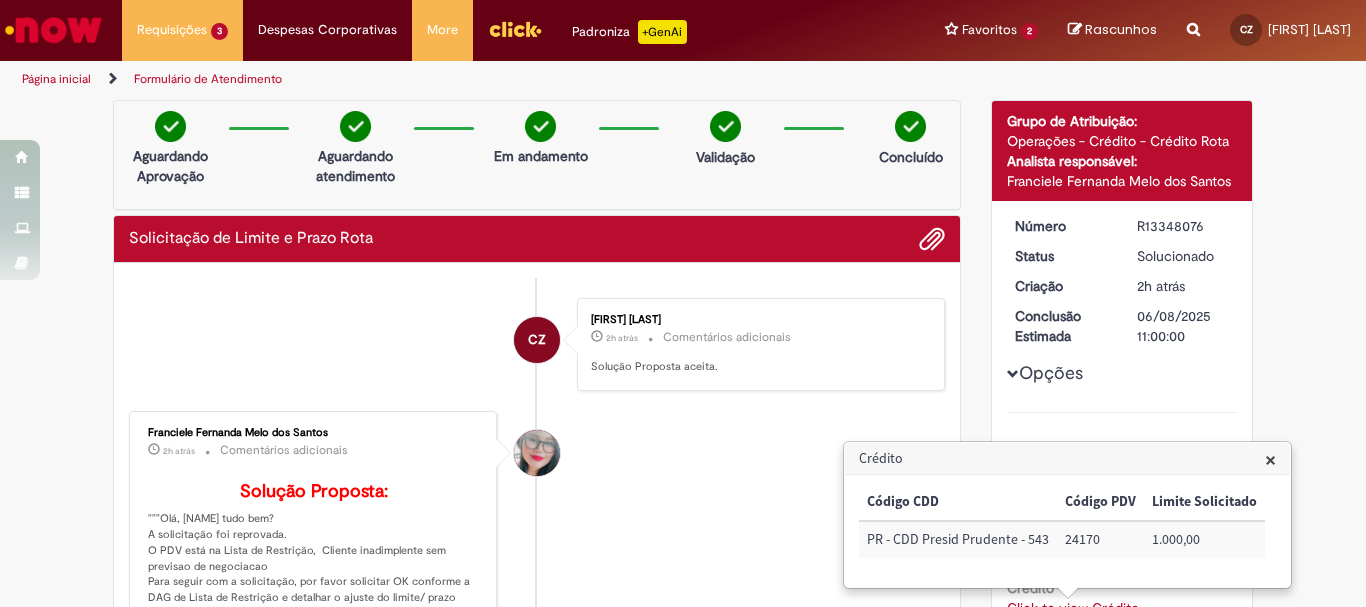 click on "×" at bounding box center [1270, 459] 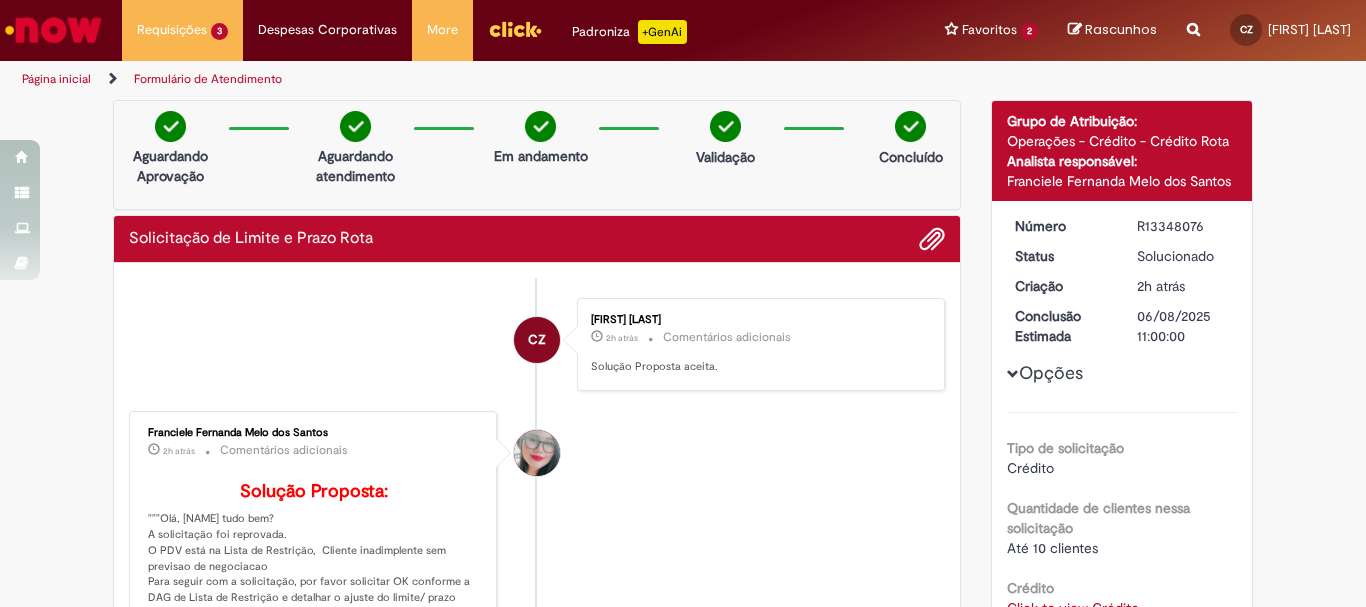scroll, scrollTop: 10, scrollLeft: 0, axis: vertical 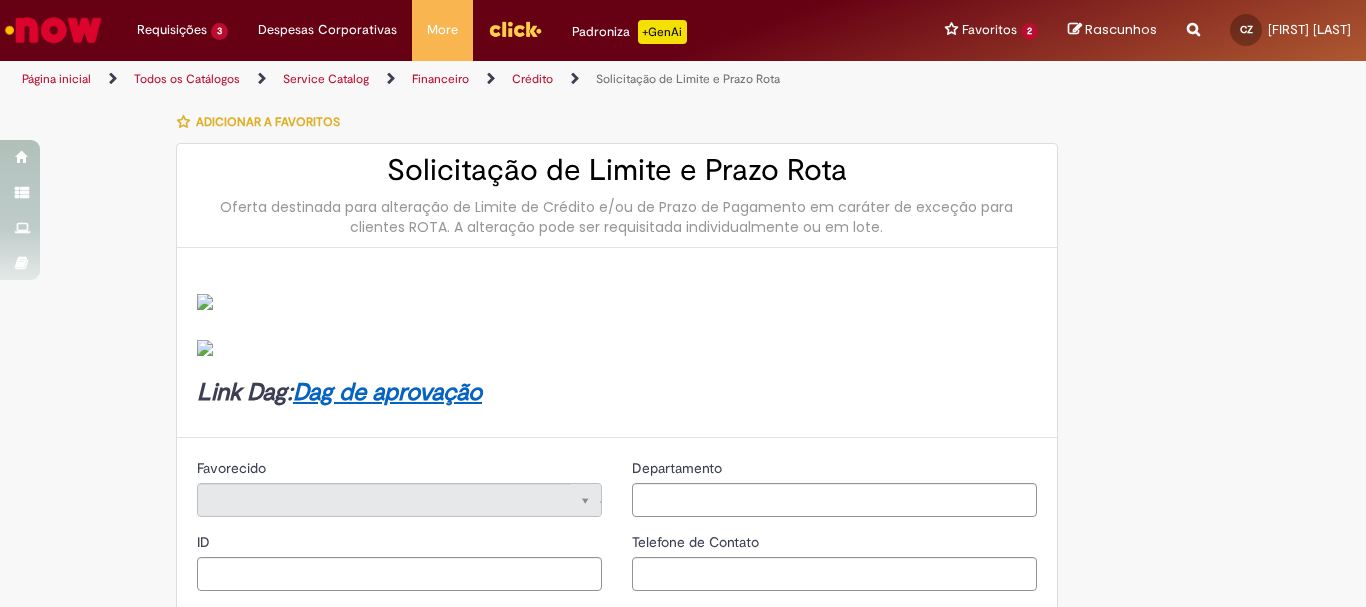 type on "********" 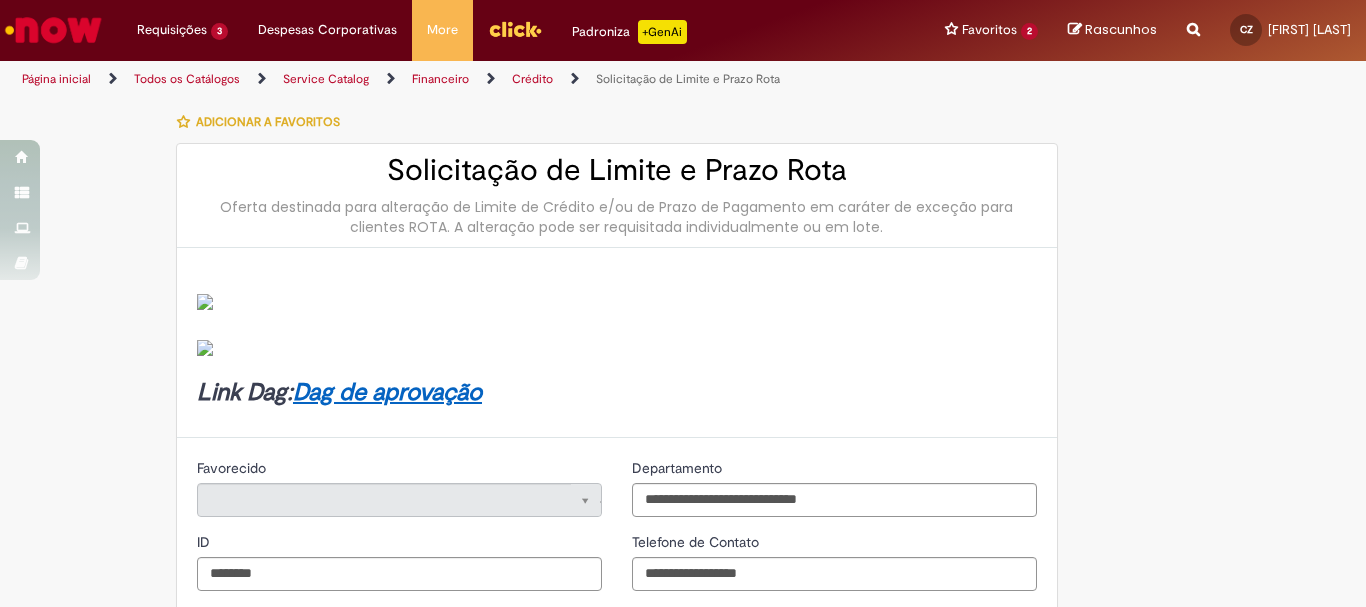 type on "**********" 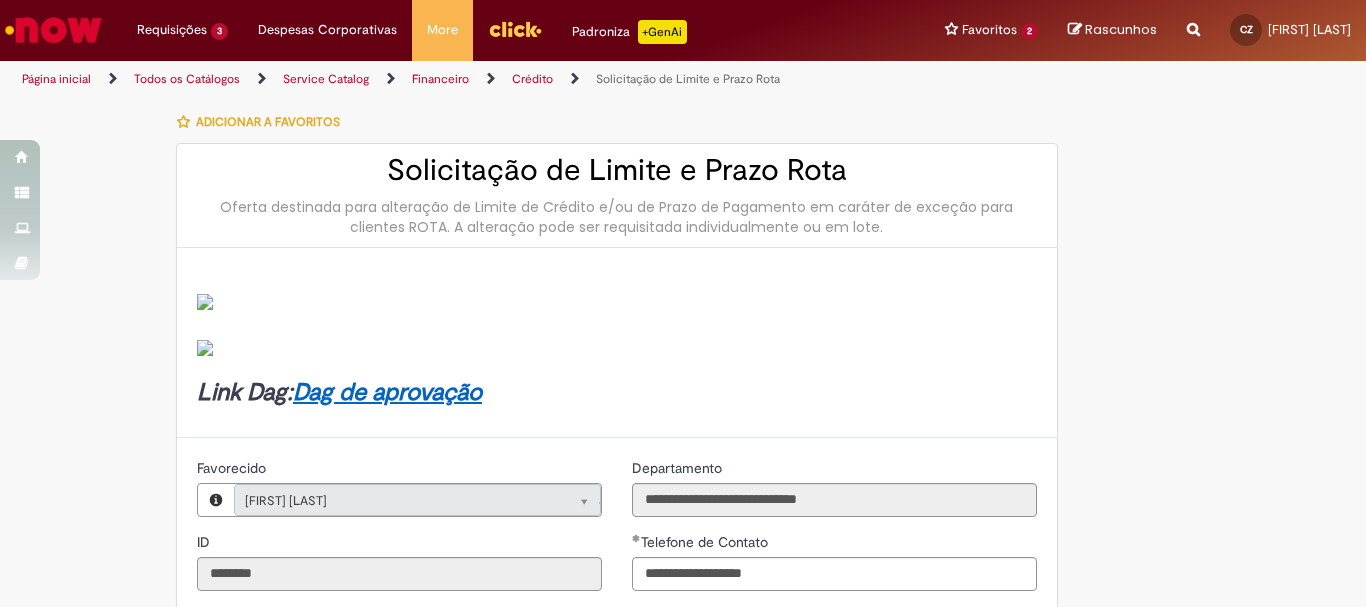 type on "**********" 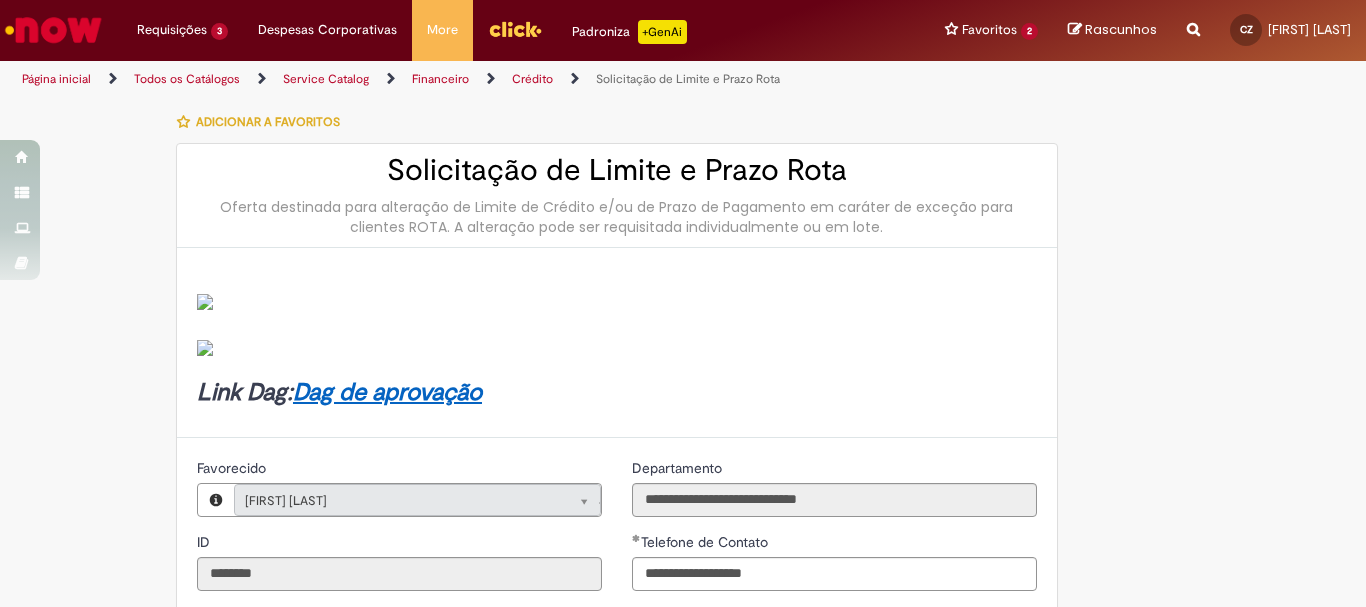 click on "**********" at bounding box center [683, 808] 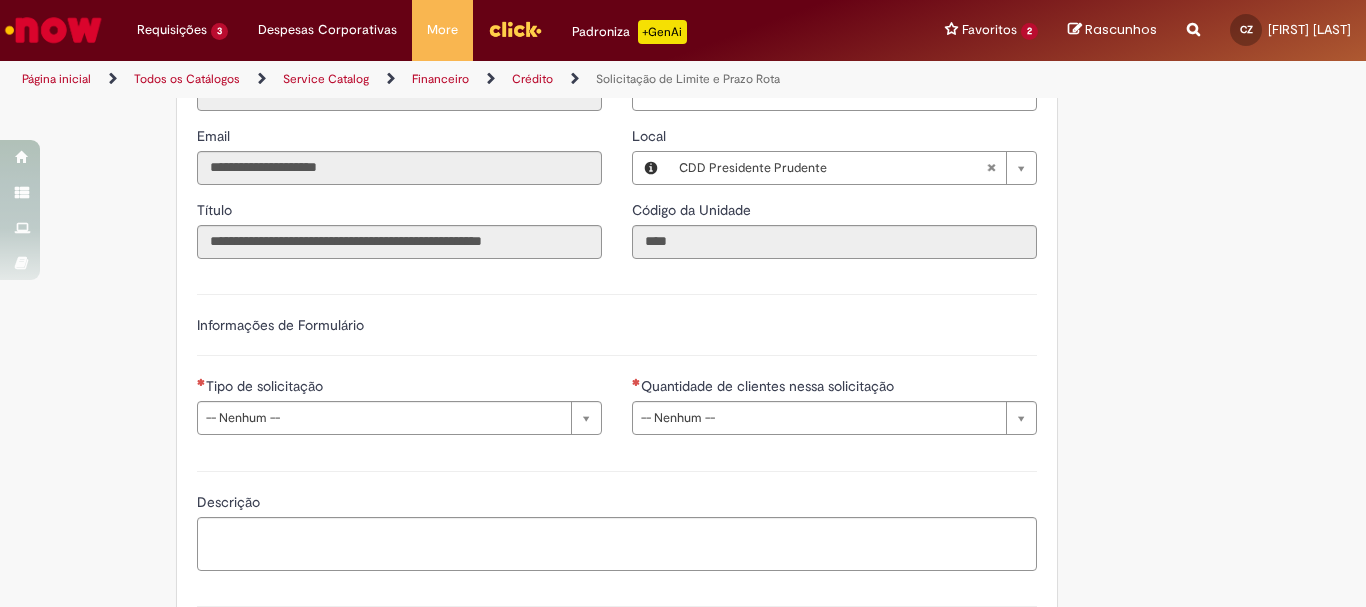 scroll, scrollTop: 520, scrollLeft: 0, axis: vertical 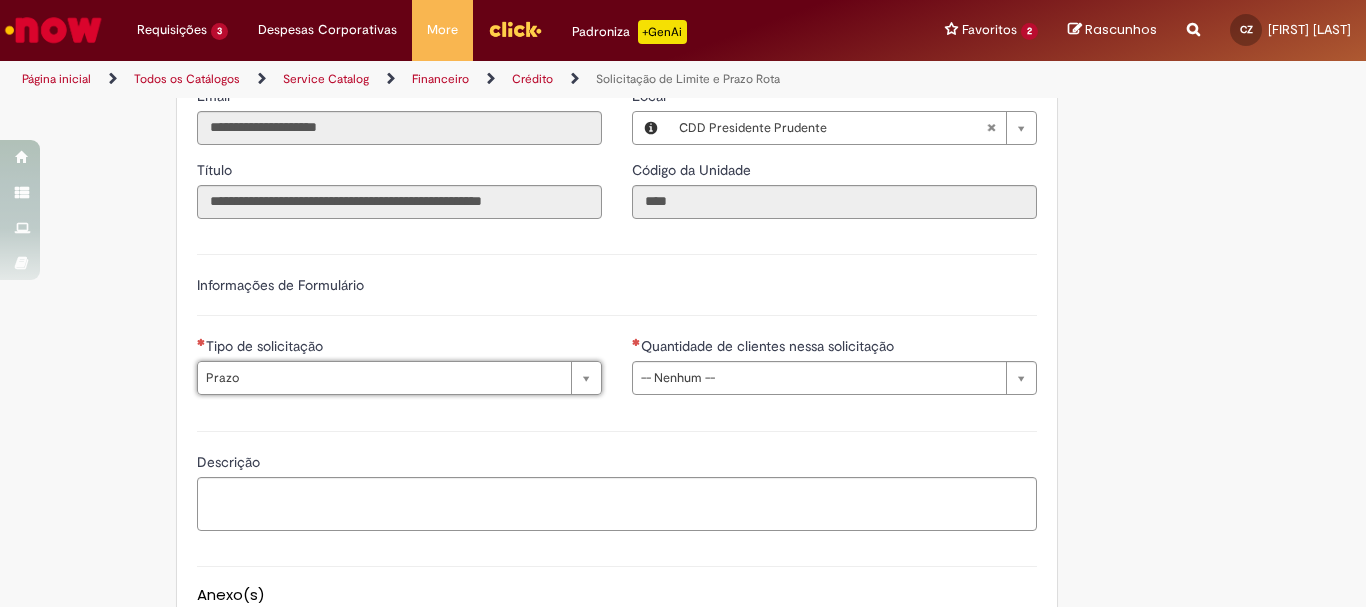 type on "*****" 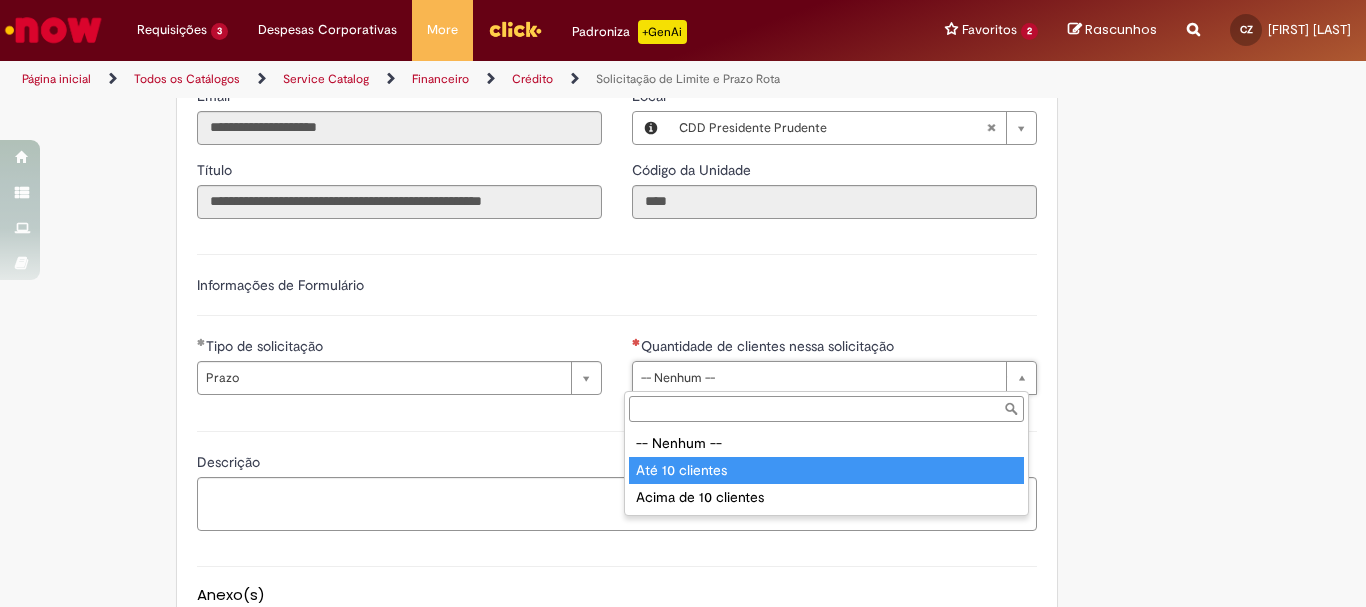 type on "**********" 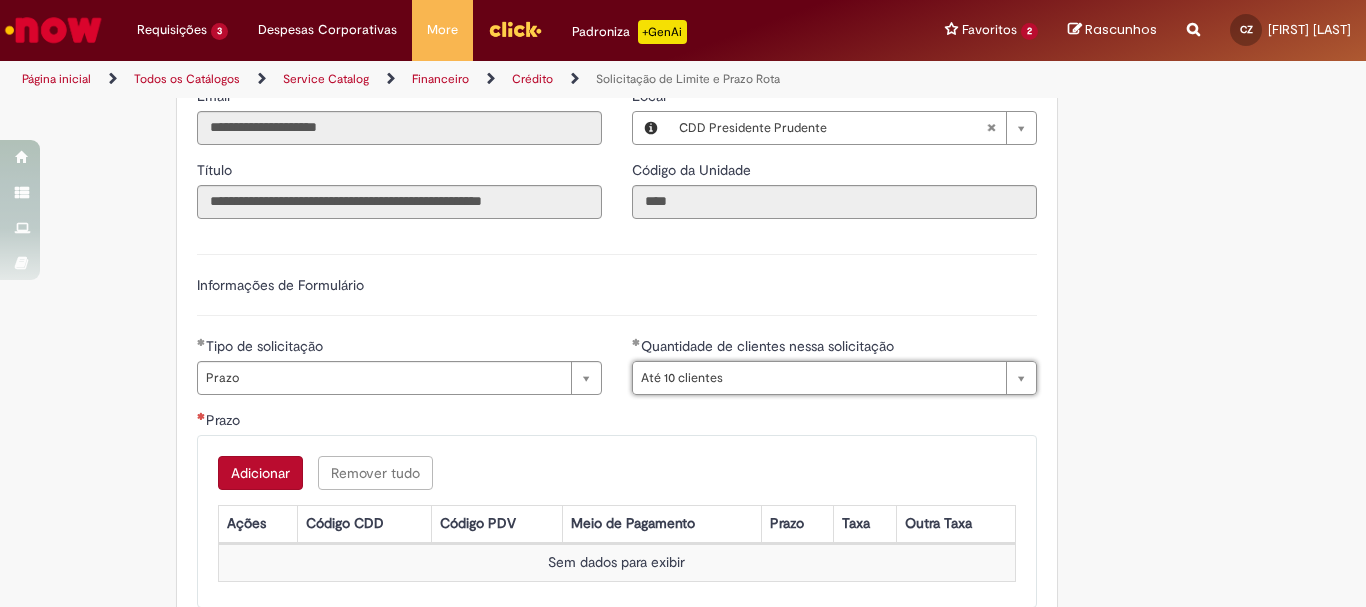 click on "Adicionar" at bounding box center (260, 473) 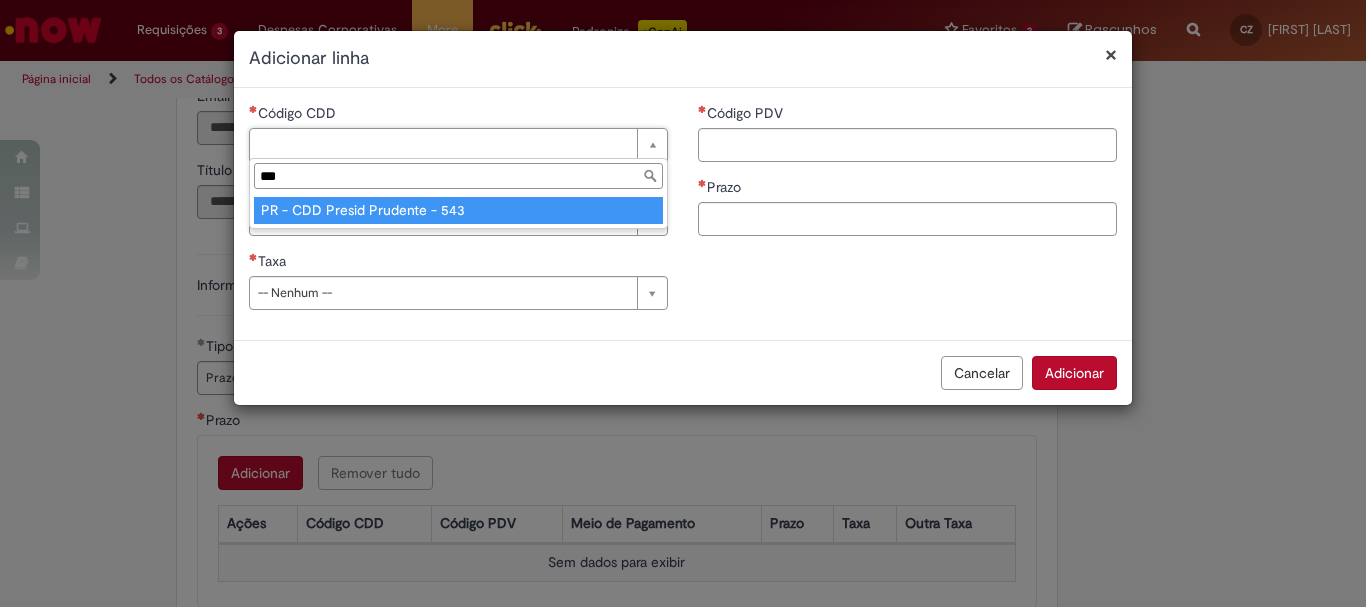 type on "***" 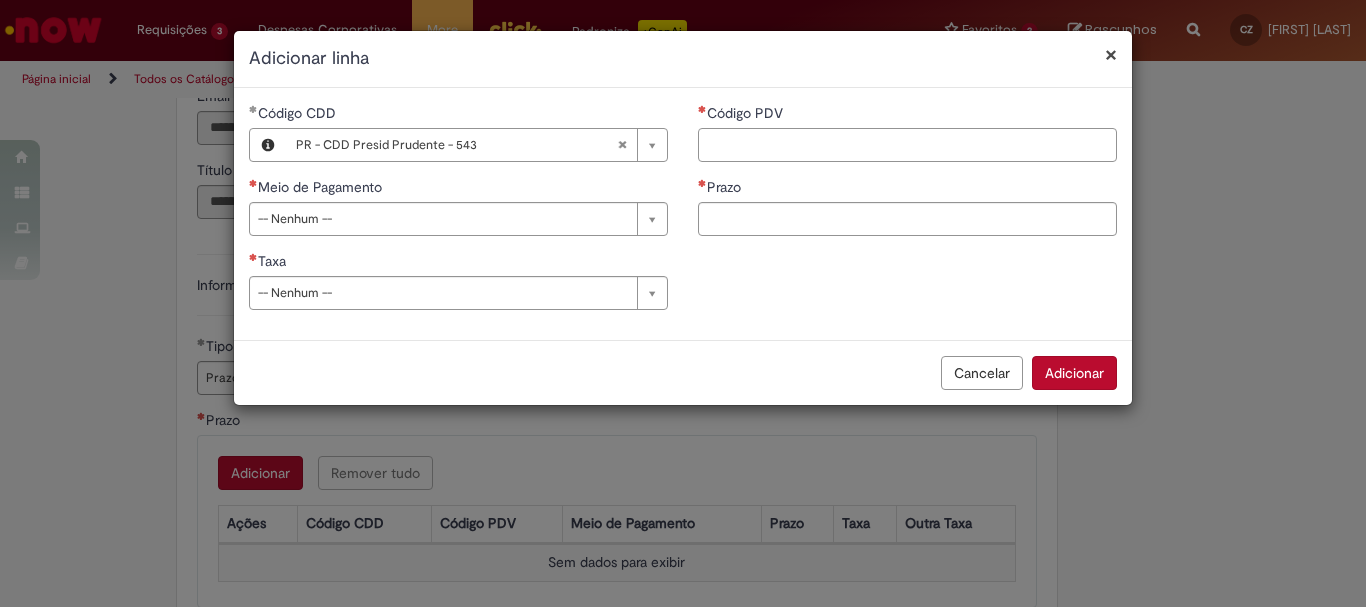 click on "Código PDV" at bounding box center (907, 145) 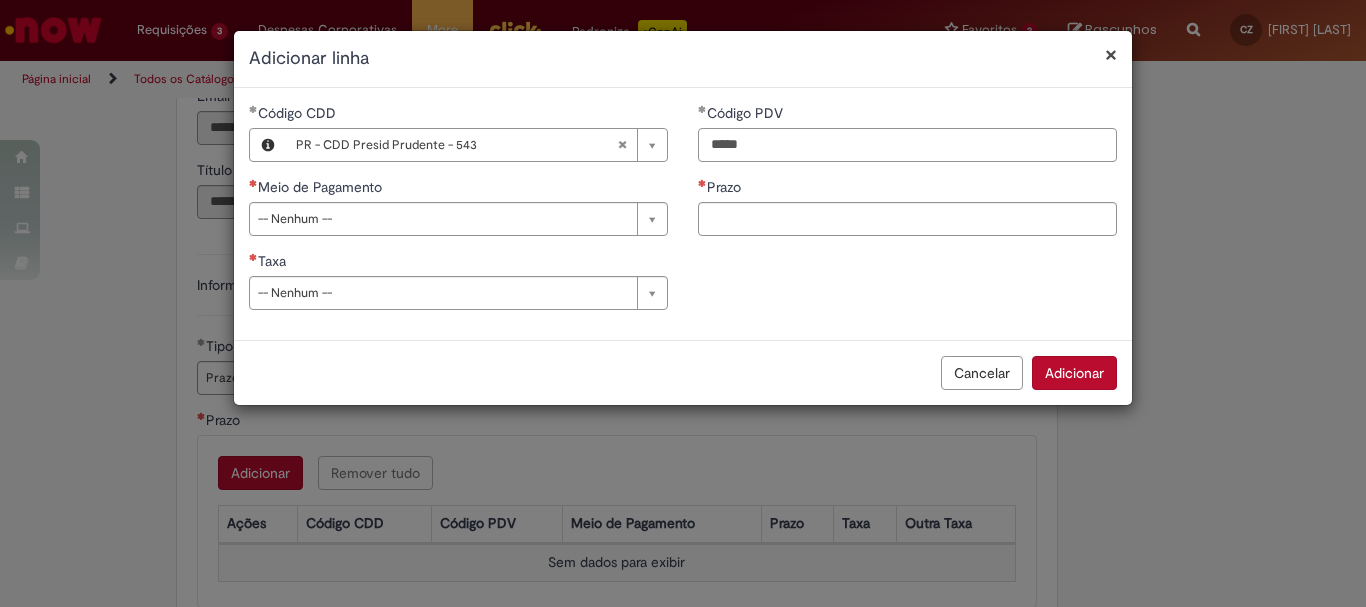 type on "*****" 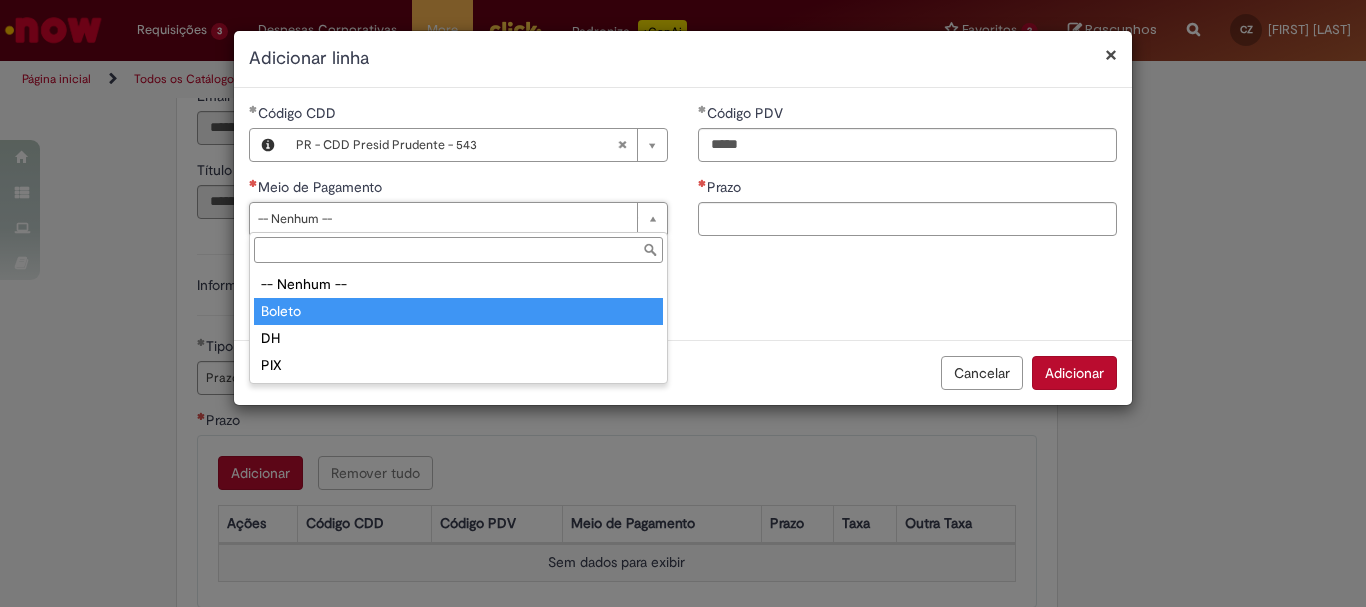 type on "******" 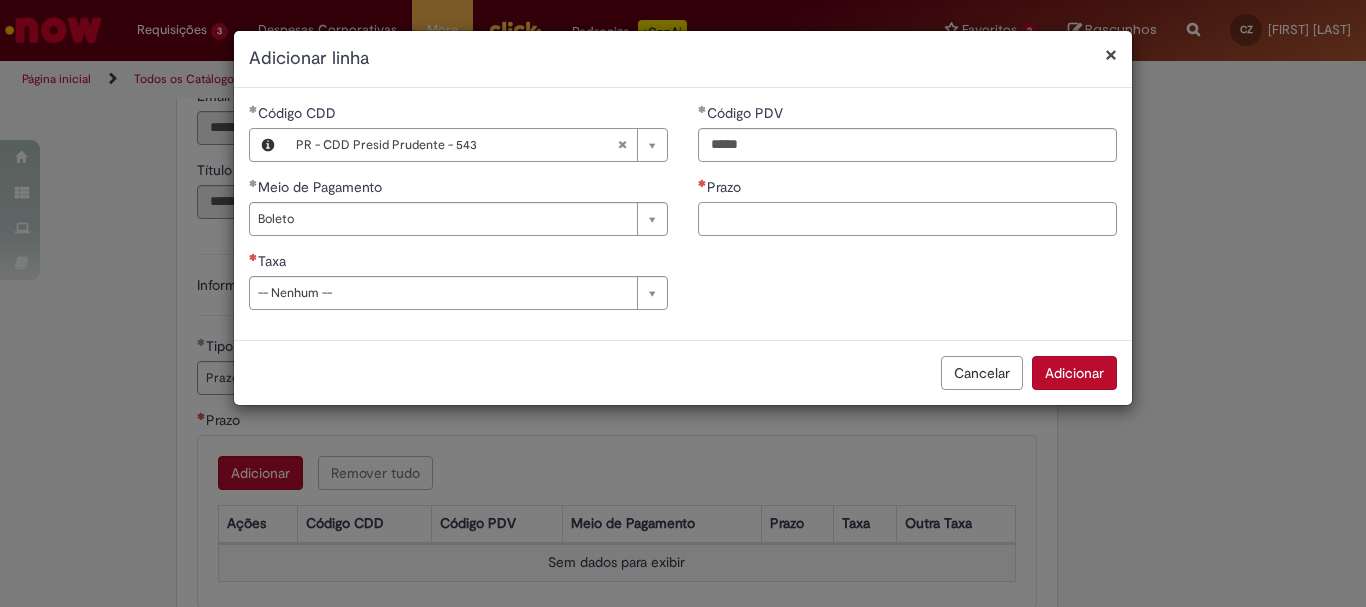 click on "Prazo" at bounding box center (907, 219) 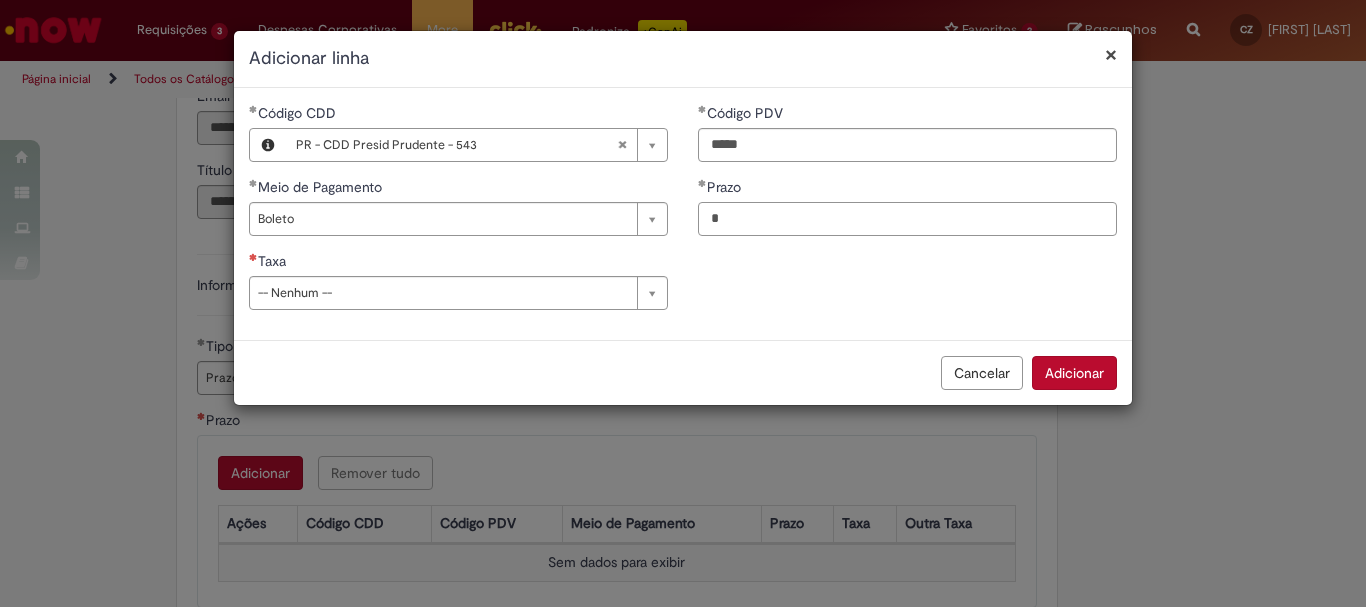 type on "*" 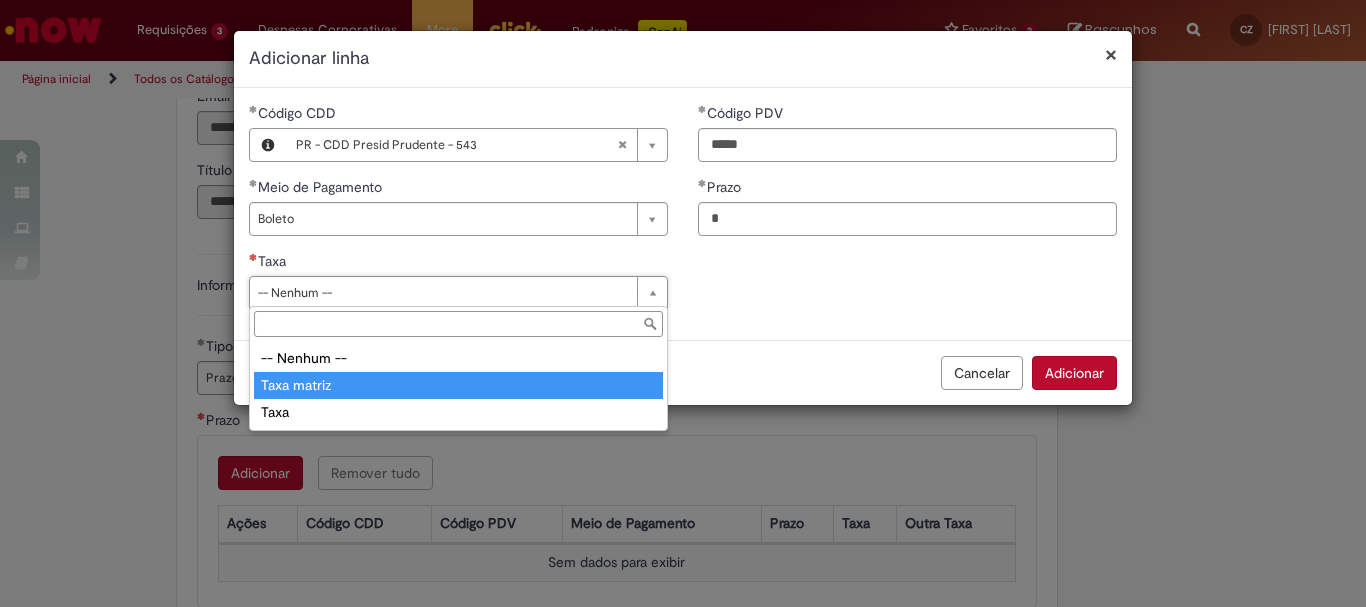 type on "**********" 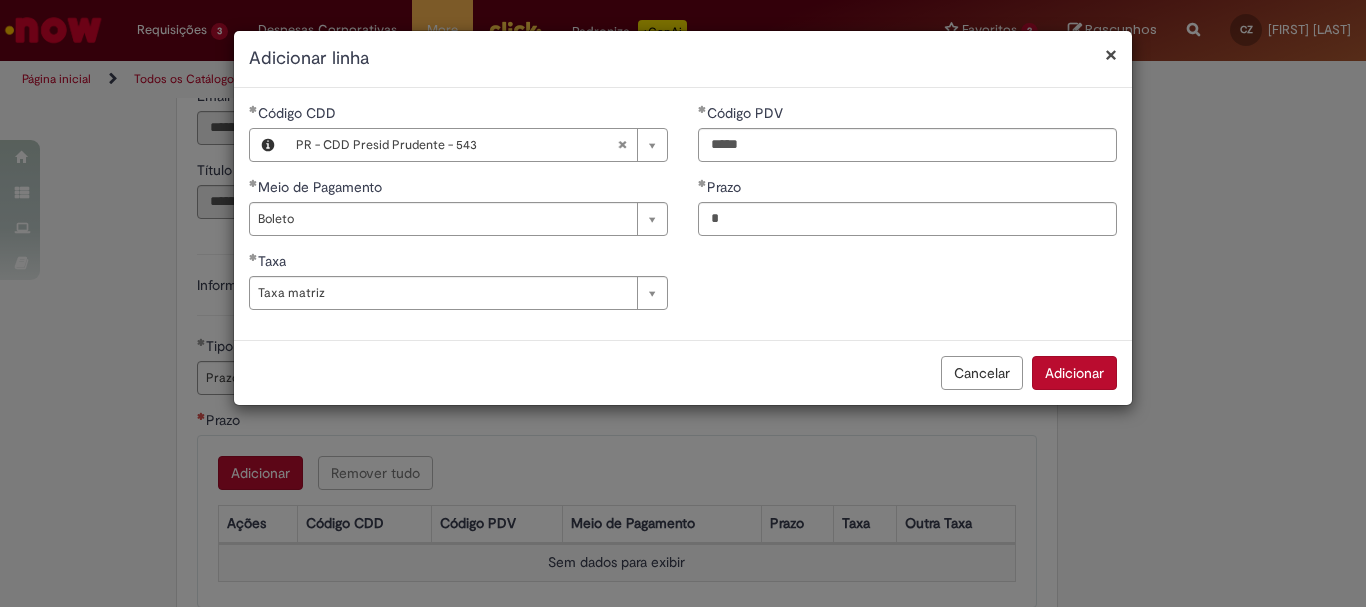 click on "Adicionar" at bounding box center (1074, 373) 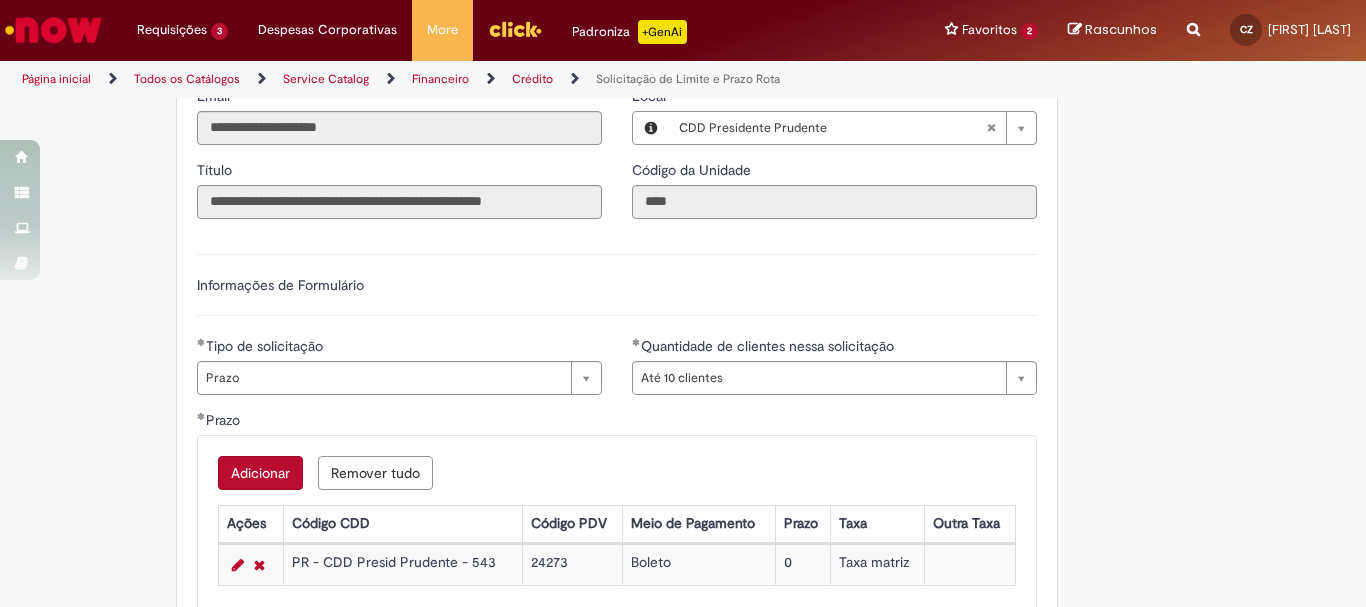 click on "**********" at bounding box center (683, 396) 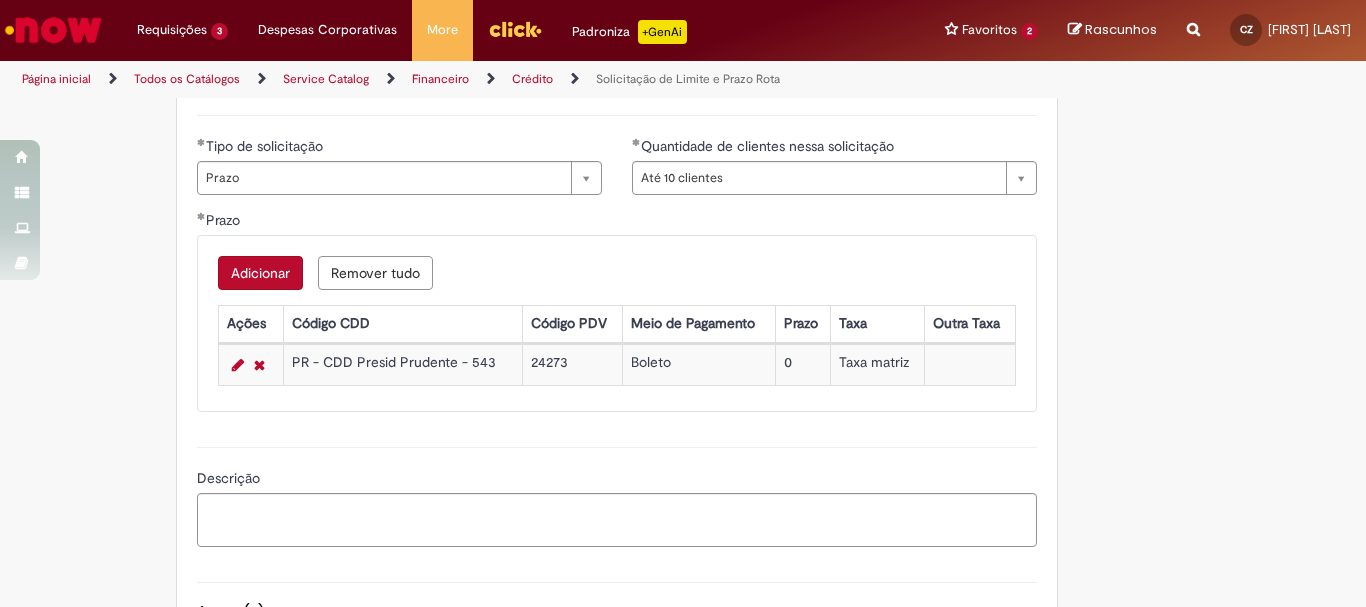 scroll, scrollTop: 760, scrollLeft: 0, axis: vertical 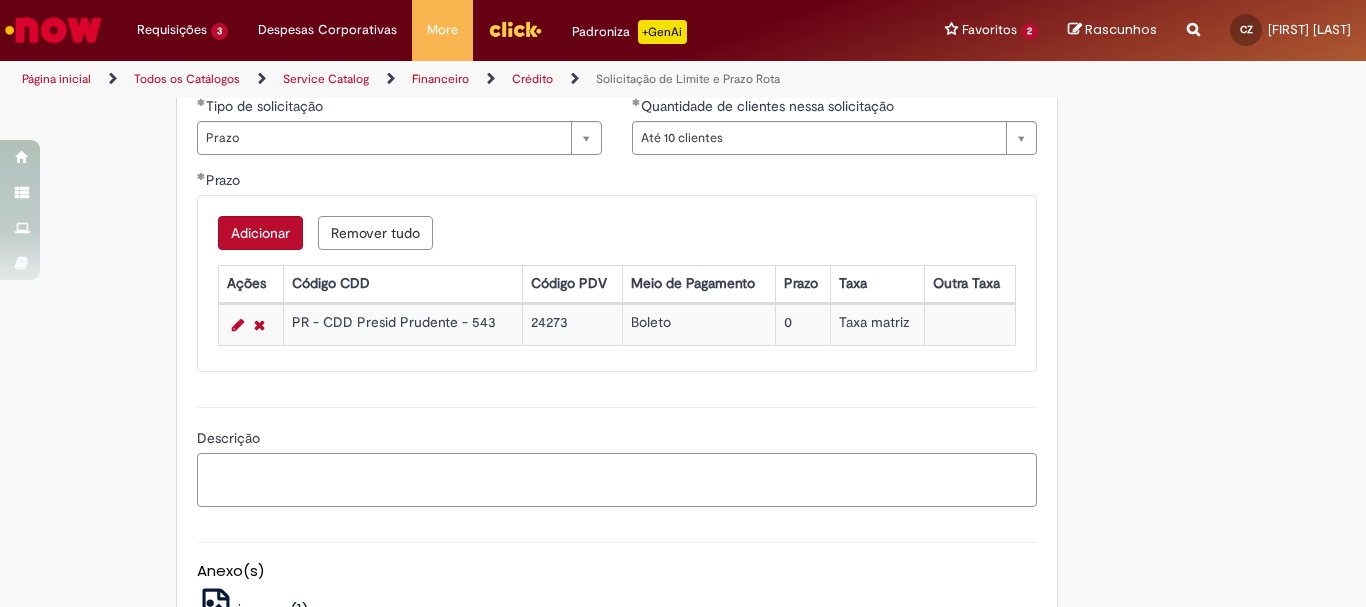 click on "Descrição" at bounding box center [617, 480] 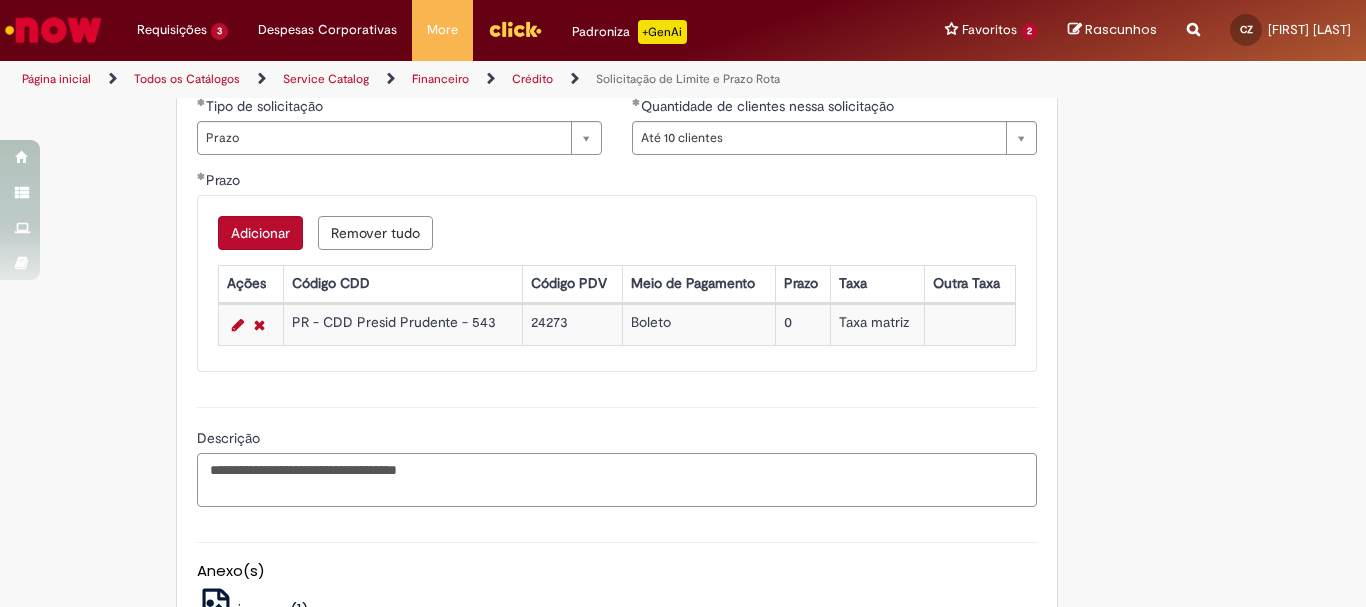 paste on "******" 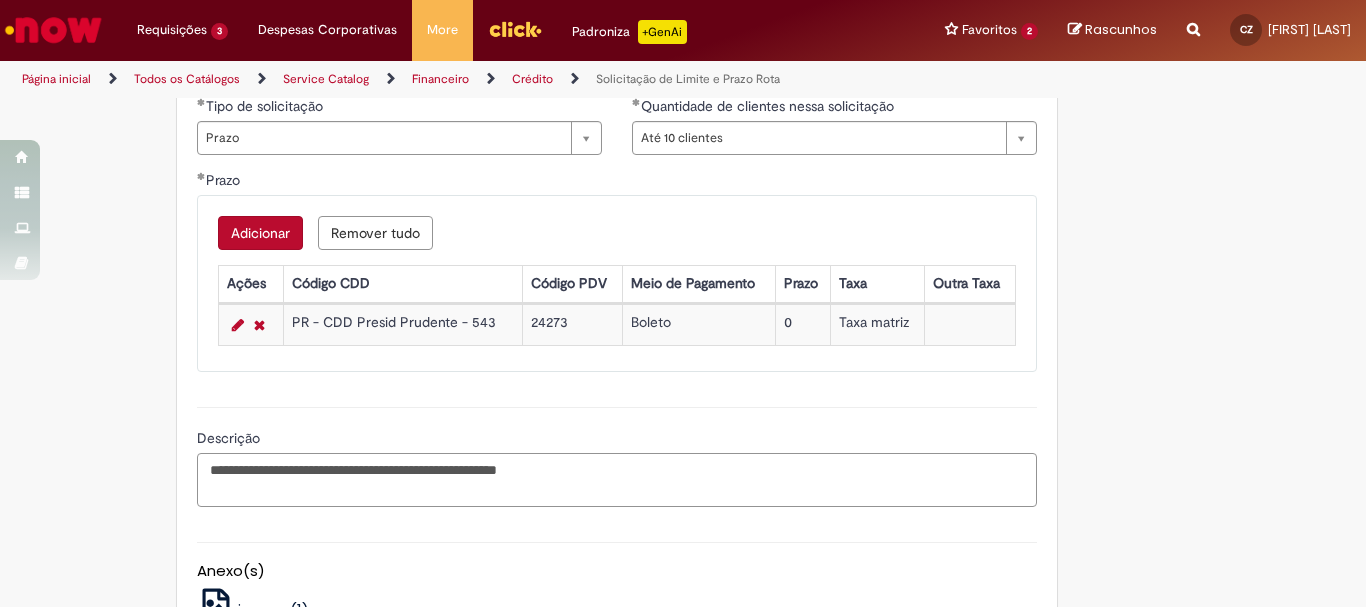 type on "**********" 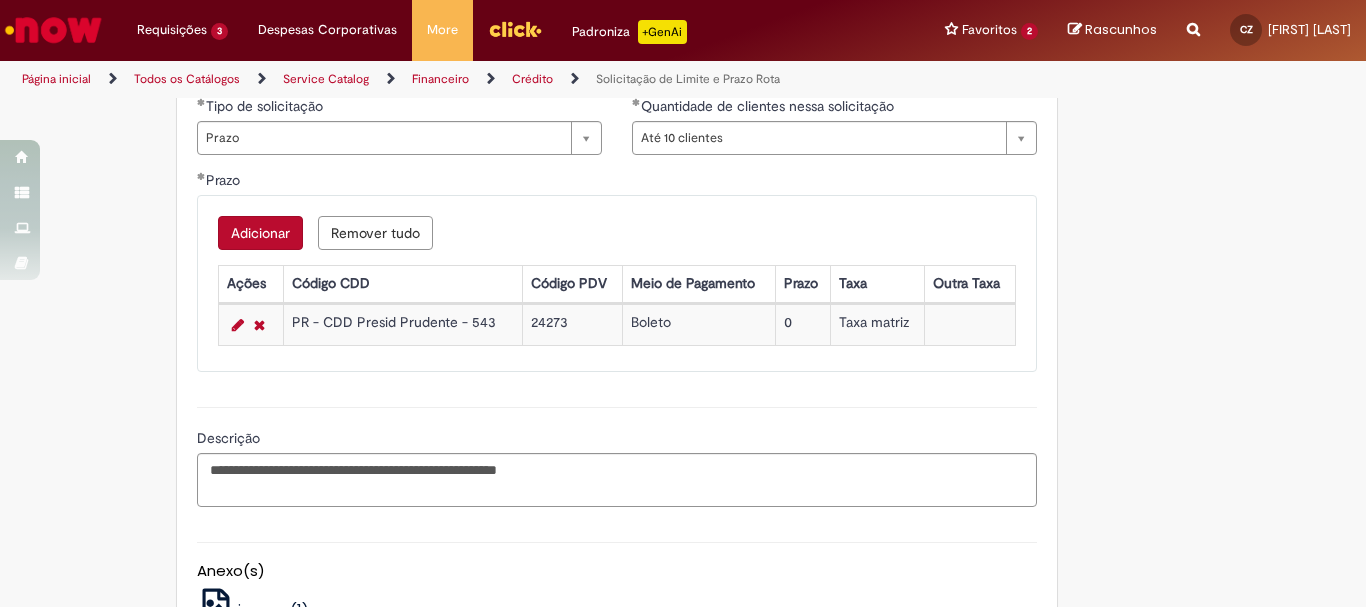 click on "**********" at bounding box center (585, 156) 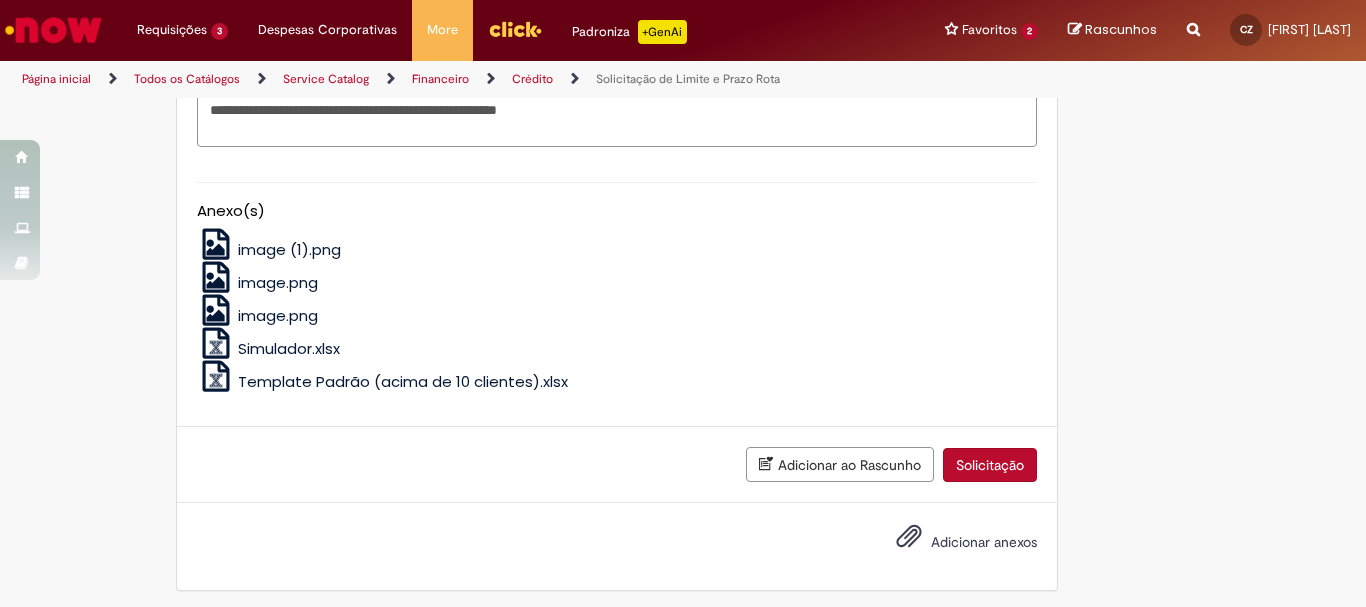 scroll, scrollTop: 1126, scrollLeft: 0, axis: vertical 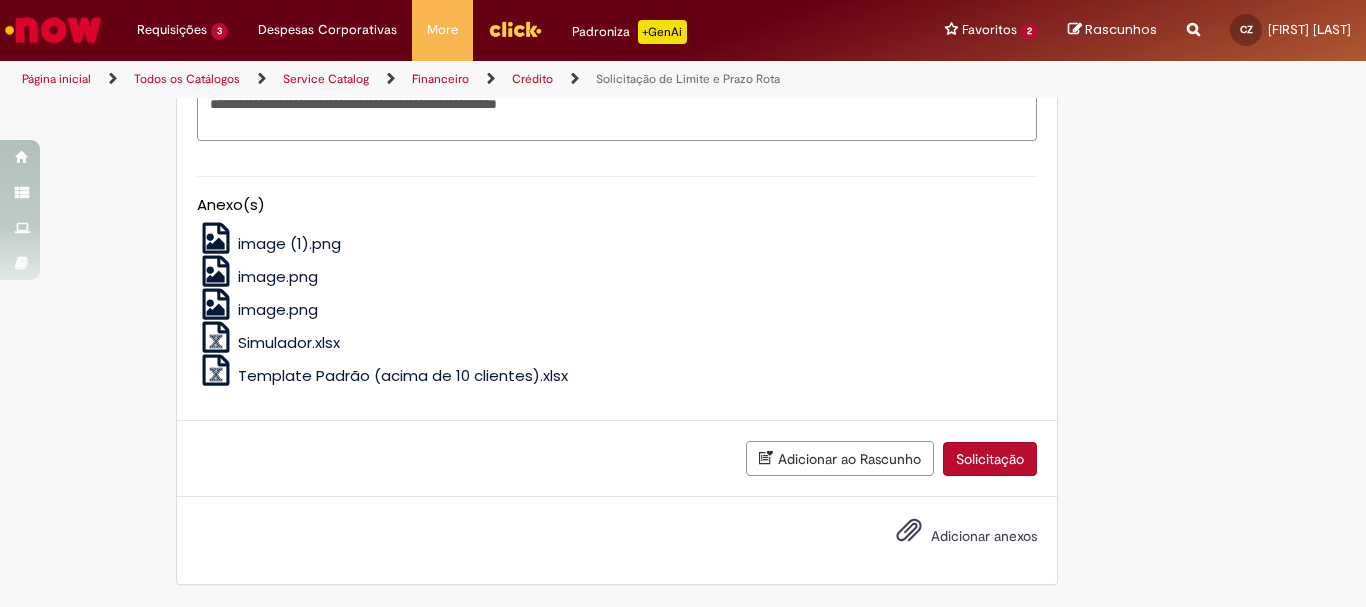 click on "Solicitação" at bounding box center (990, 459) 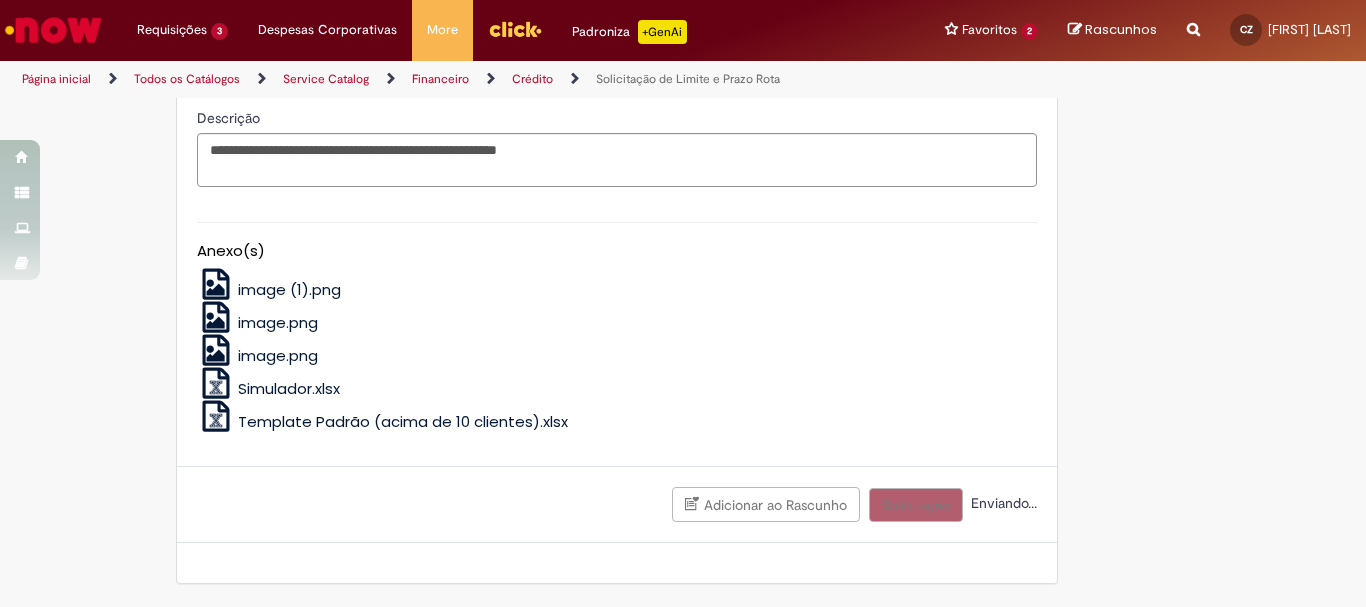 scroll, scrollTop: 1080, scrollLeft: 0, axis: vertical 